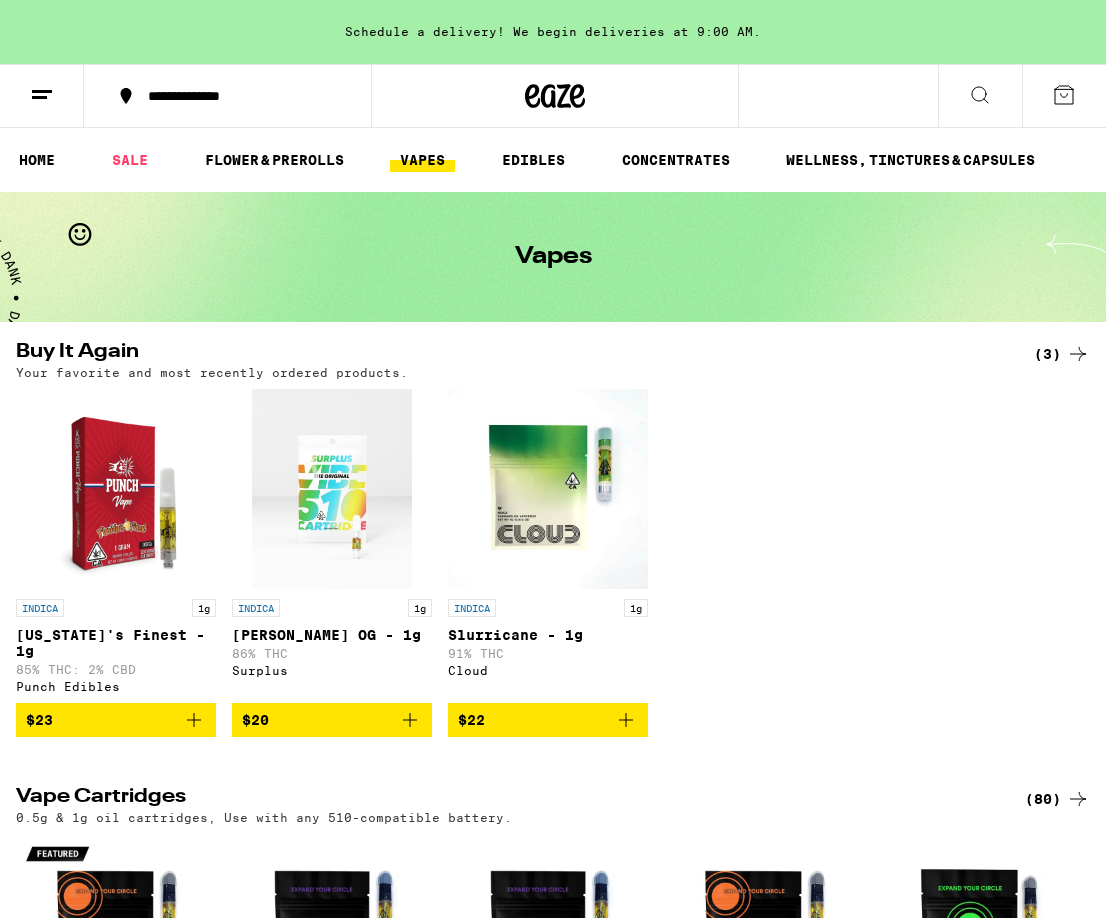scroll, scrollTop: 0, scrollLeft: 0, axis: both 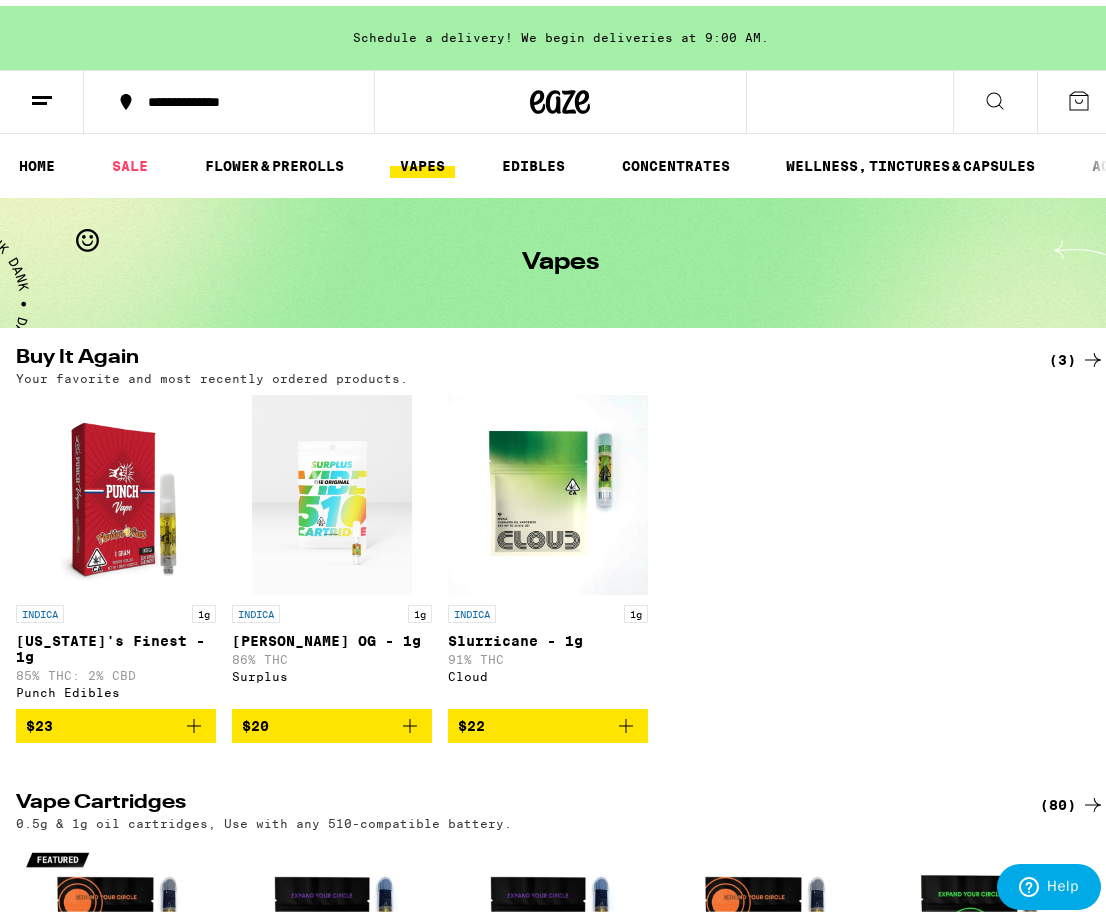 click 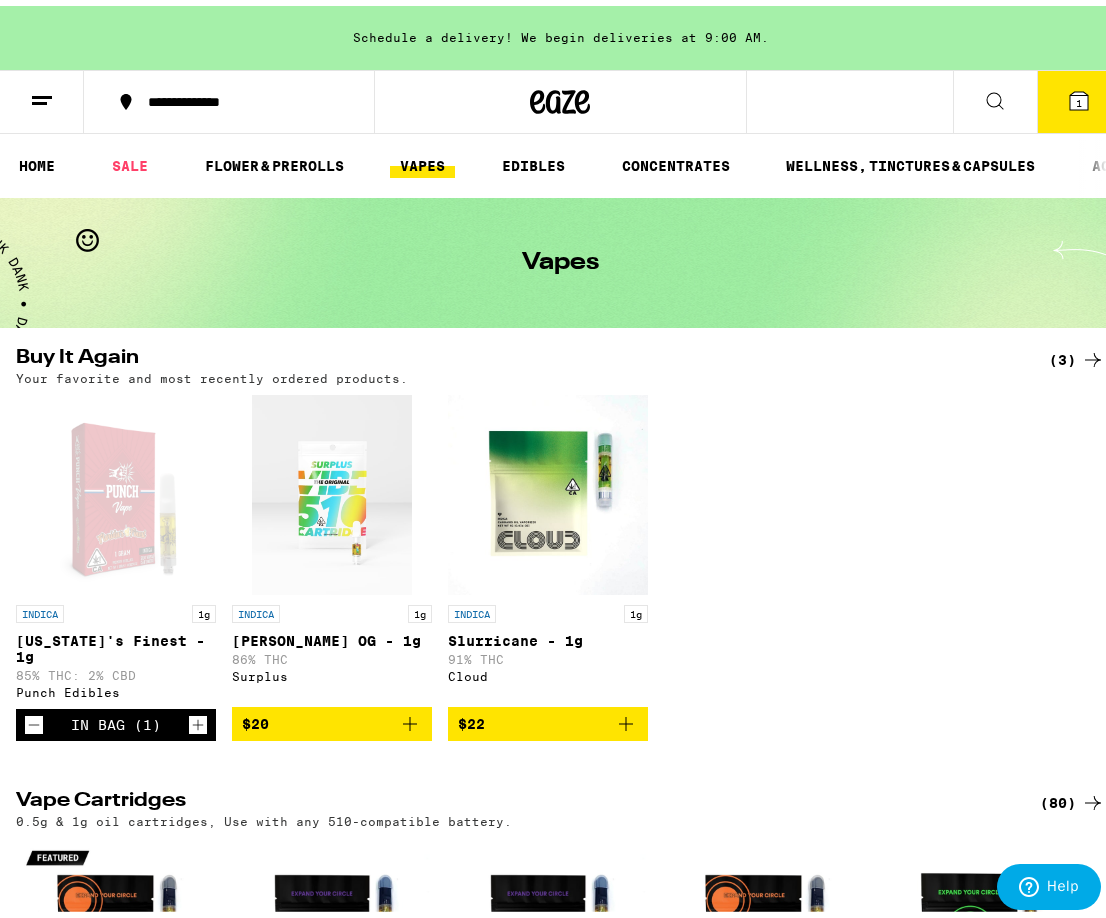 click 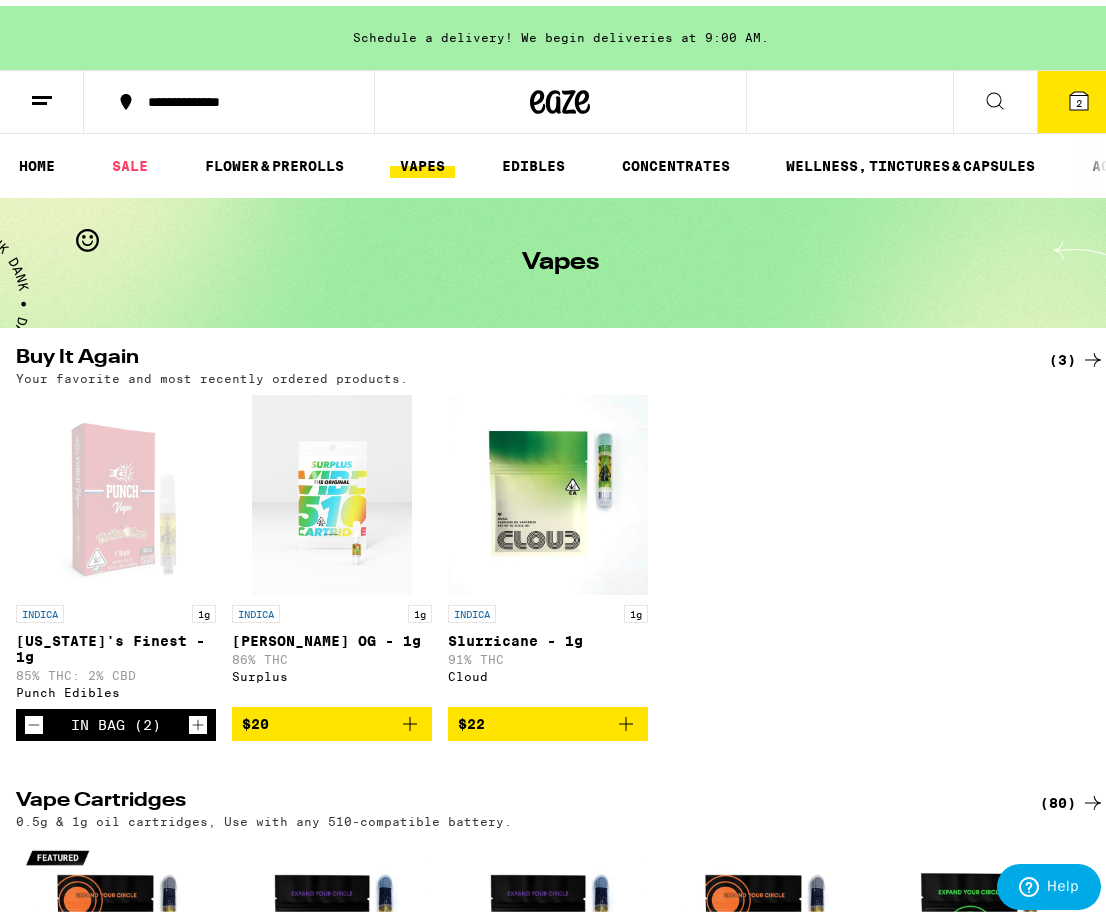 click 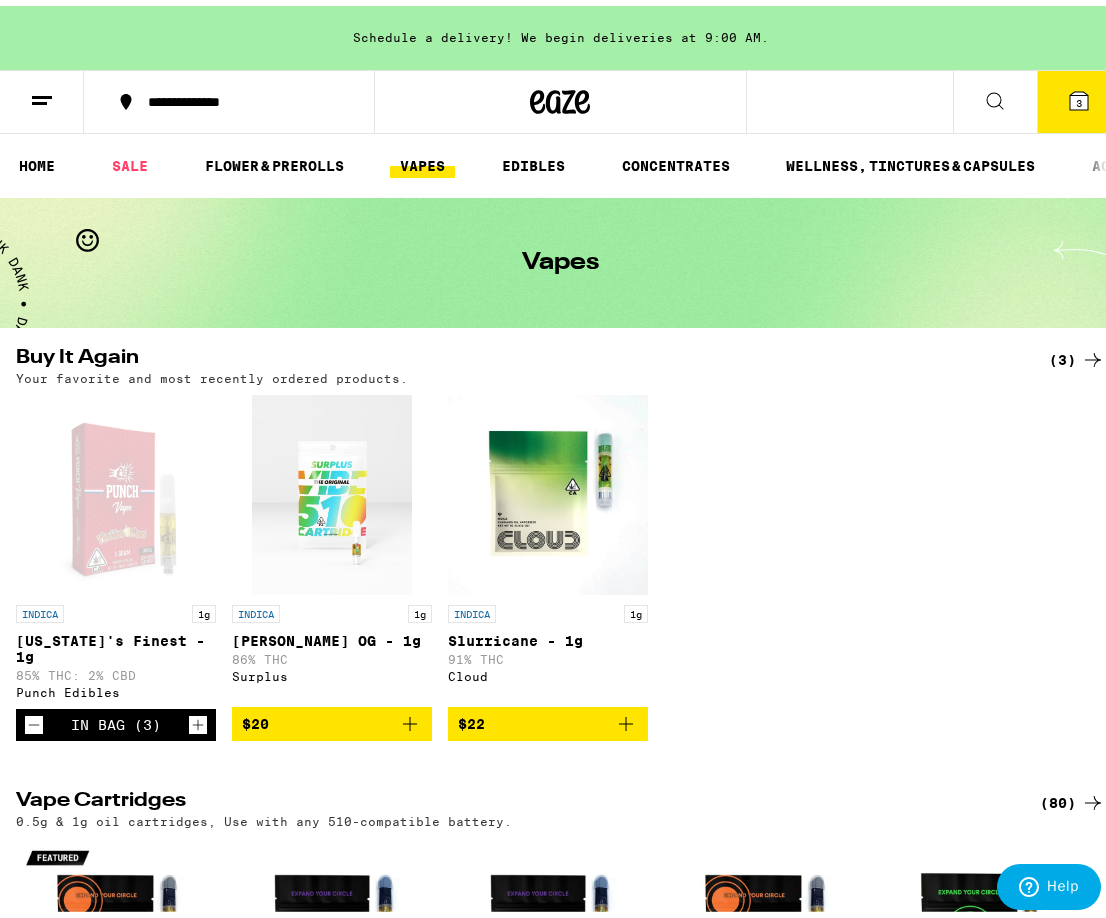 click at bounding box center (995, 96) 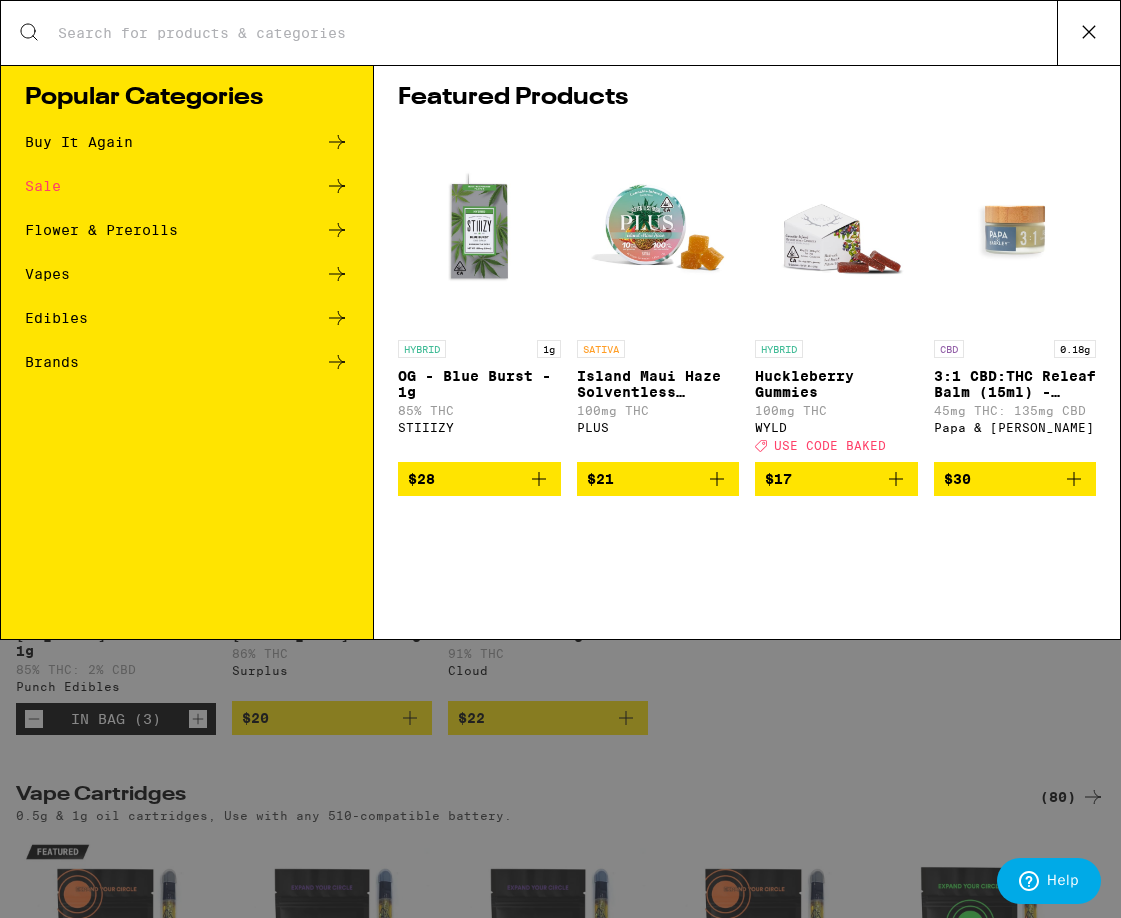 click on "Search for Products" at bounding box center (557, 33) 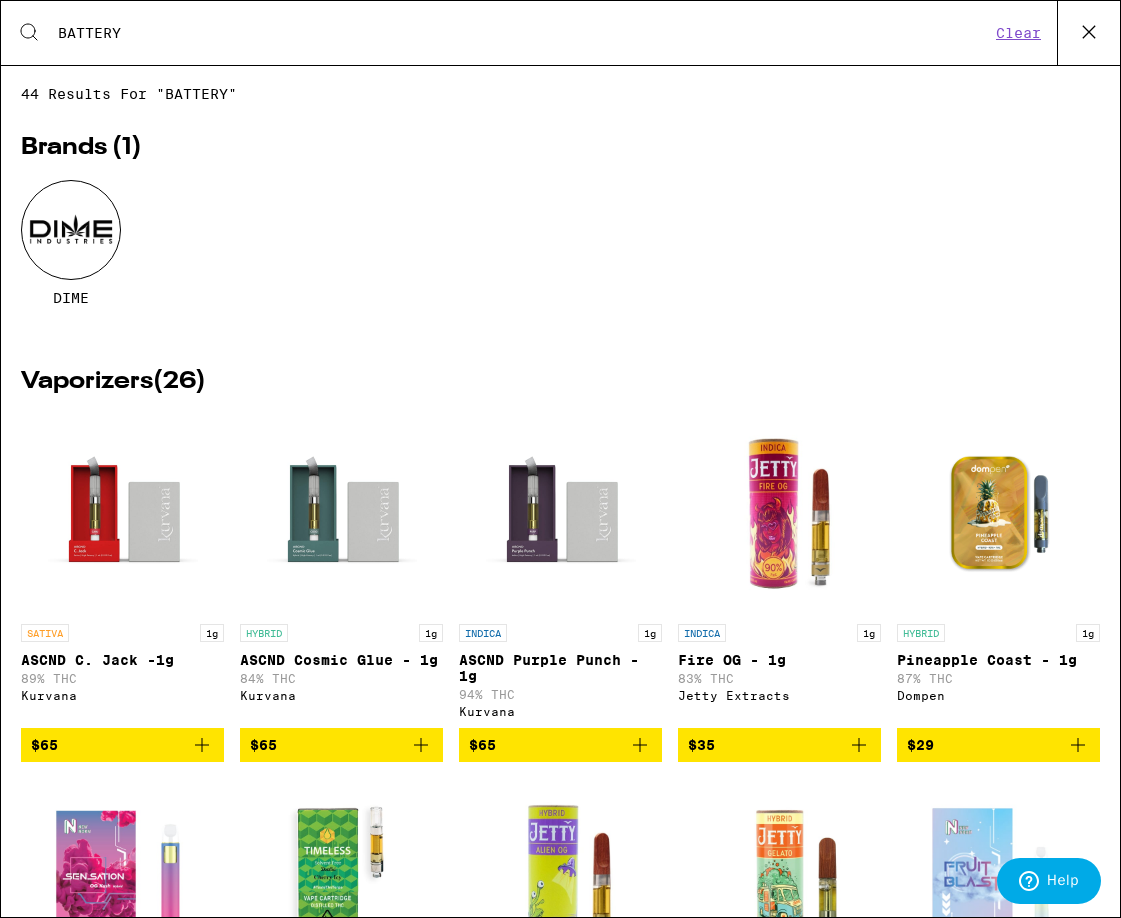 type on "BATTERY" 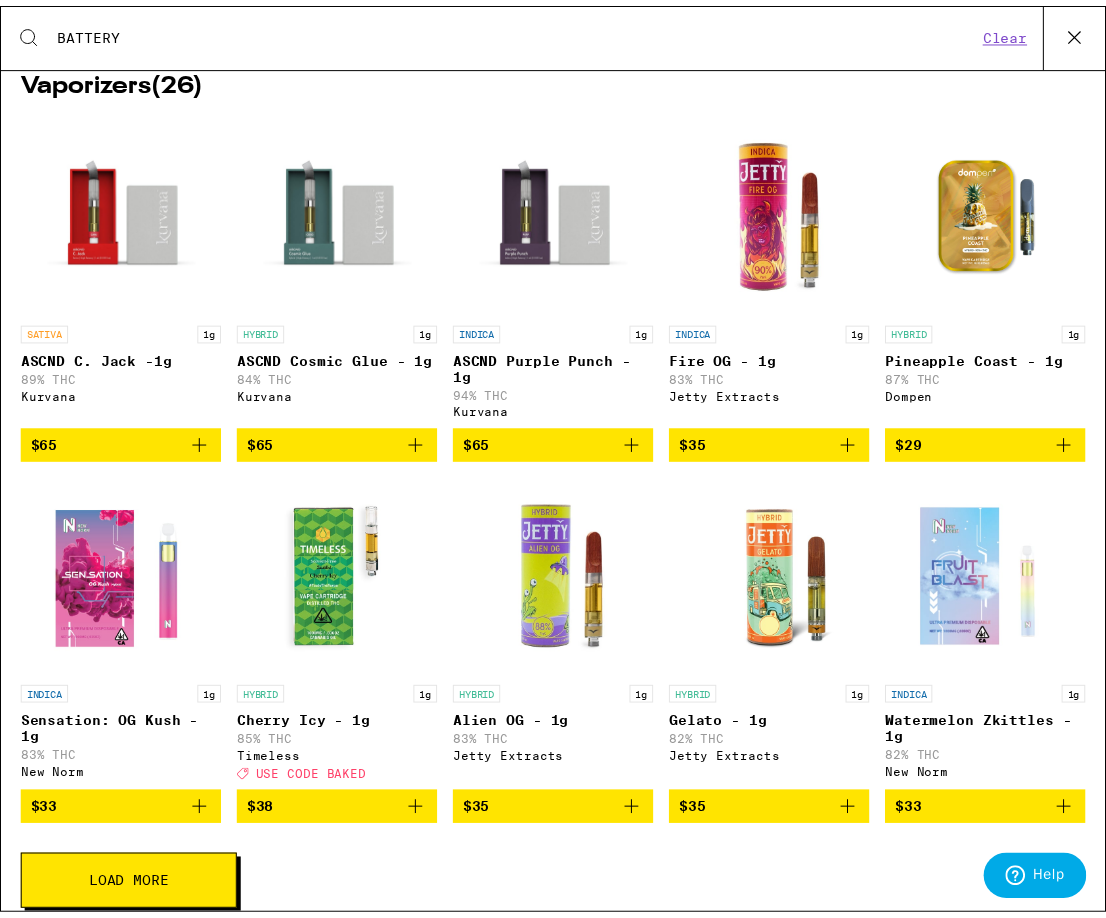 scroll, scrollTop: 0, scrollLeft: 0, axis: both 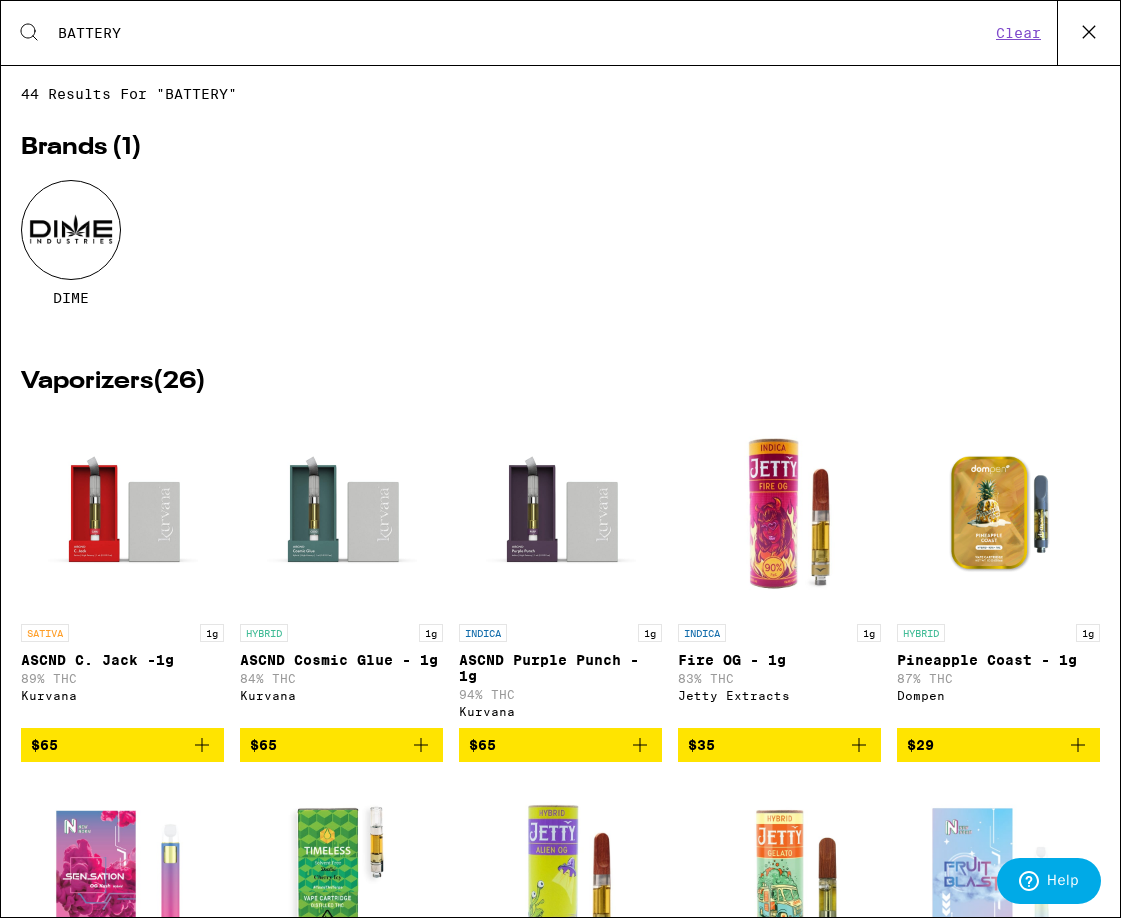 click on "Clear" at bounding box center (1018, 33) 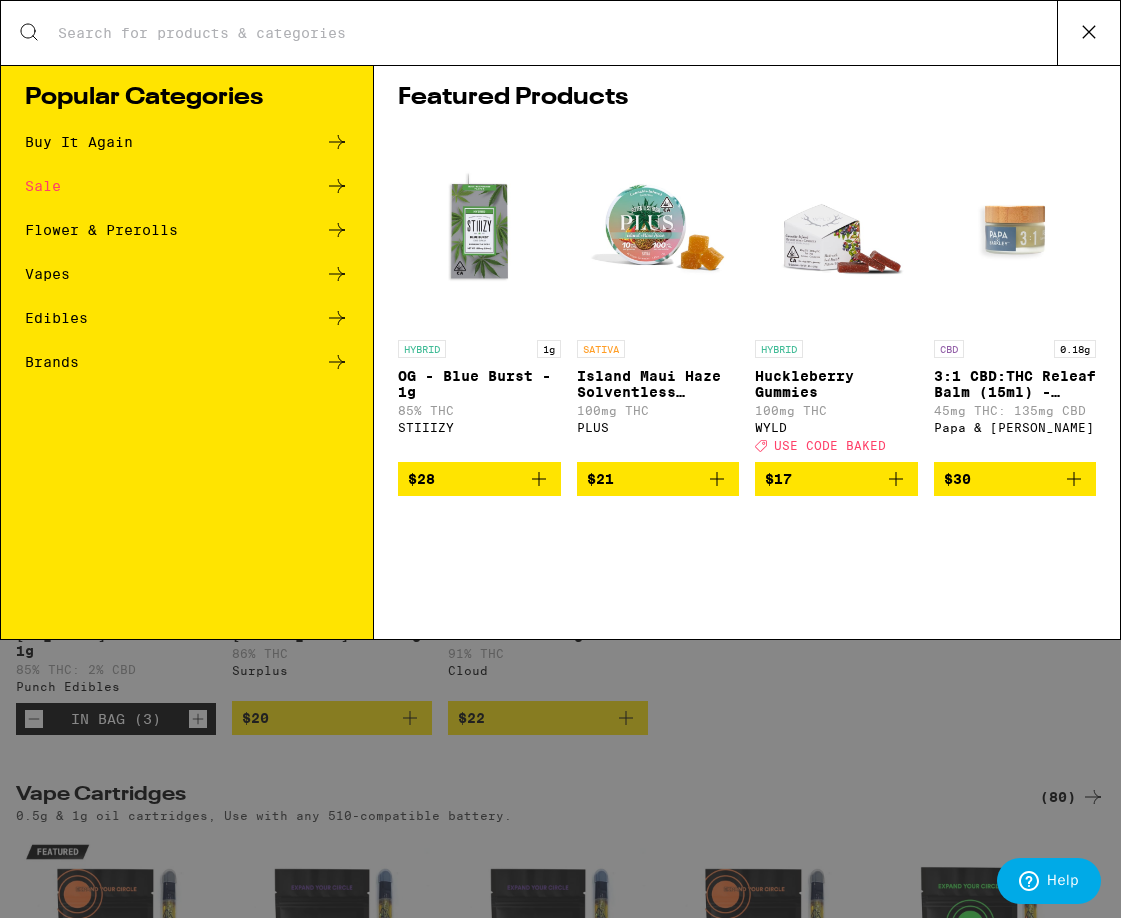 click 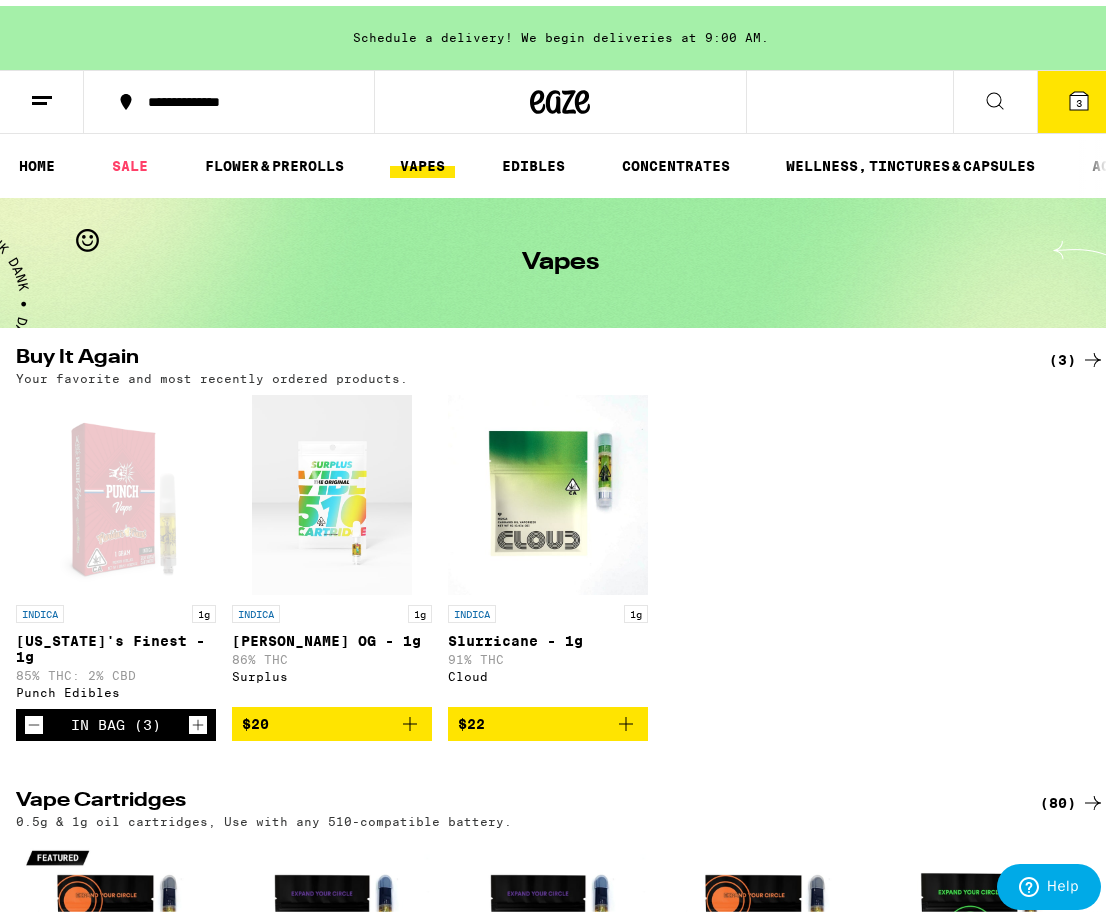 click at bounding box center [42, 96] 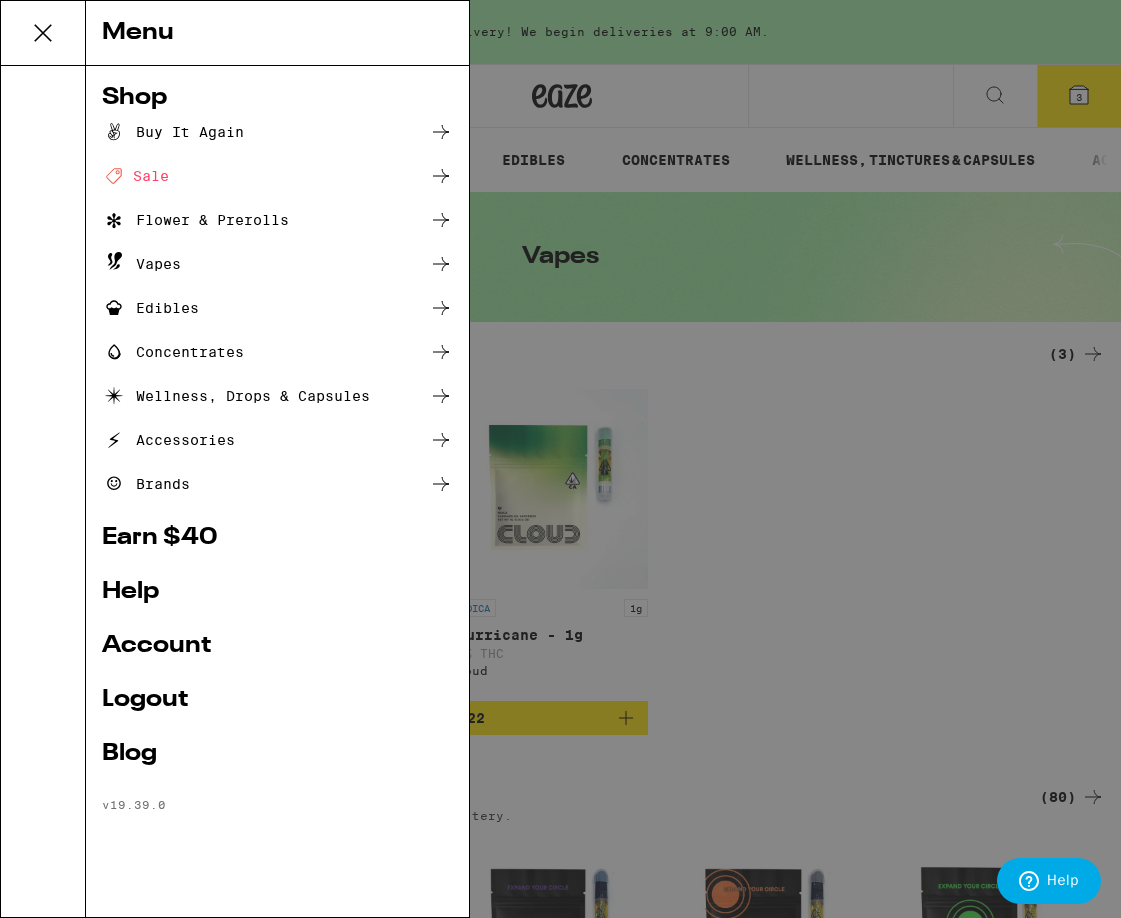 click on "Accessories" at bounding box center (168, 440) 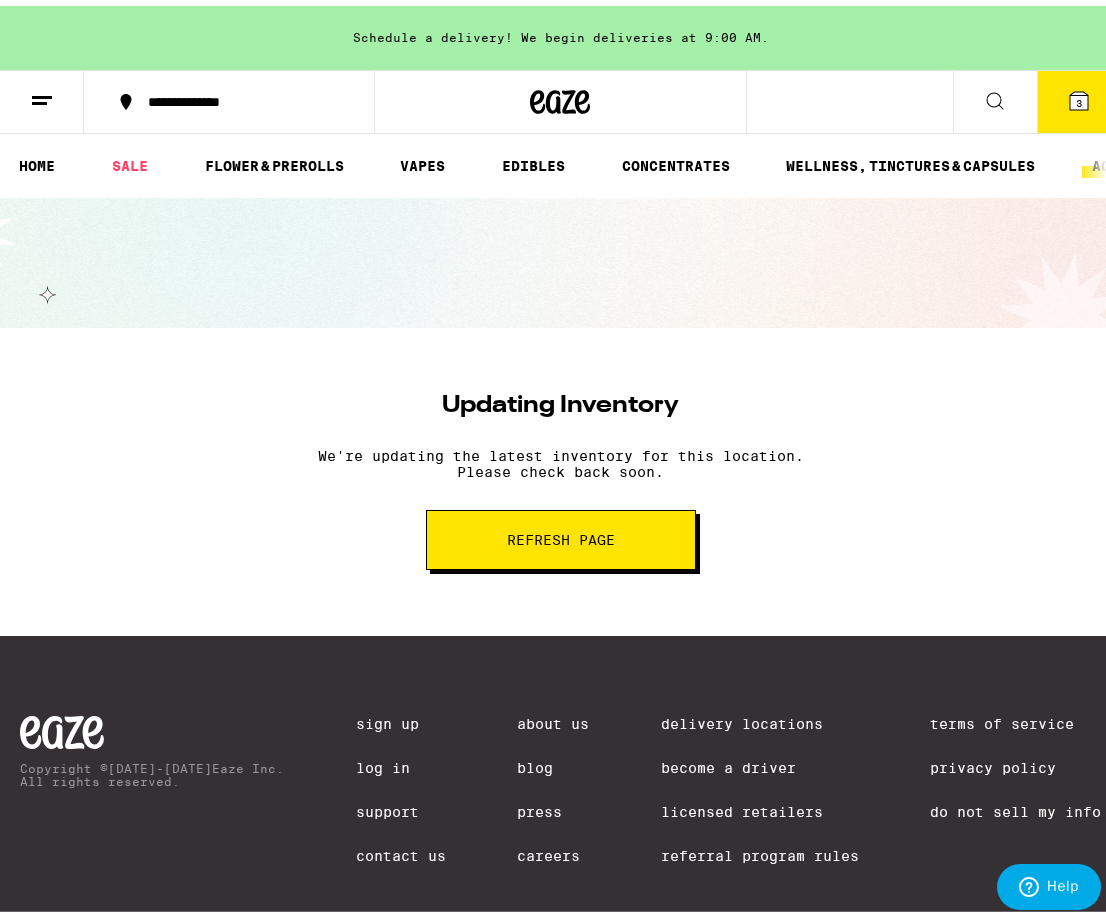 click on "Refresh page" at bounding box center [561, 534] 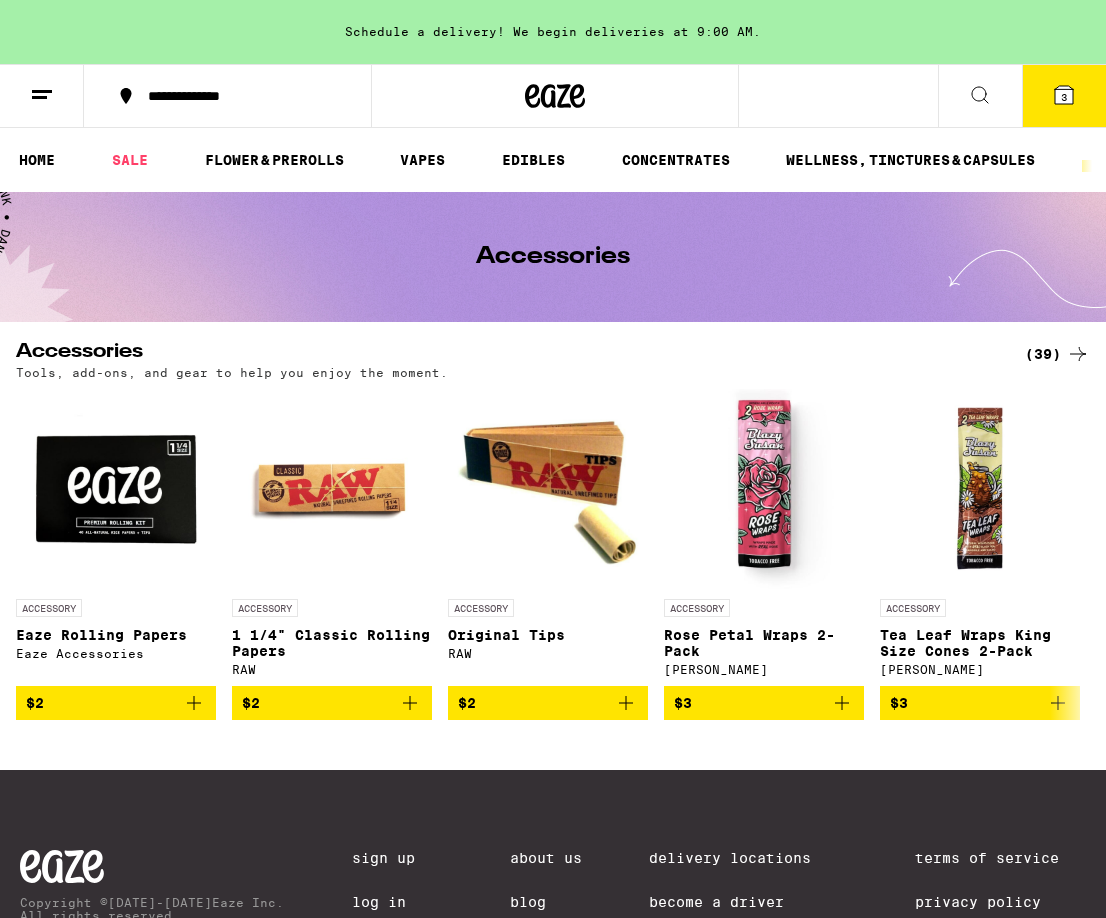 scroll, scrollTop: 0, scrollLeft: 0, axis: both 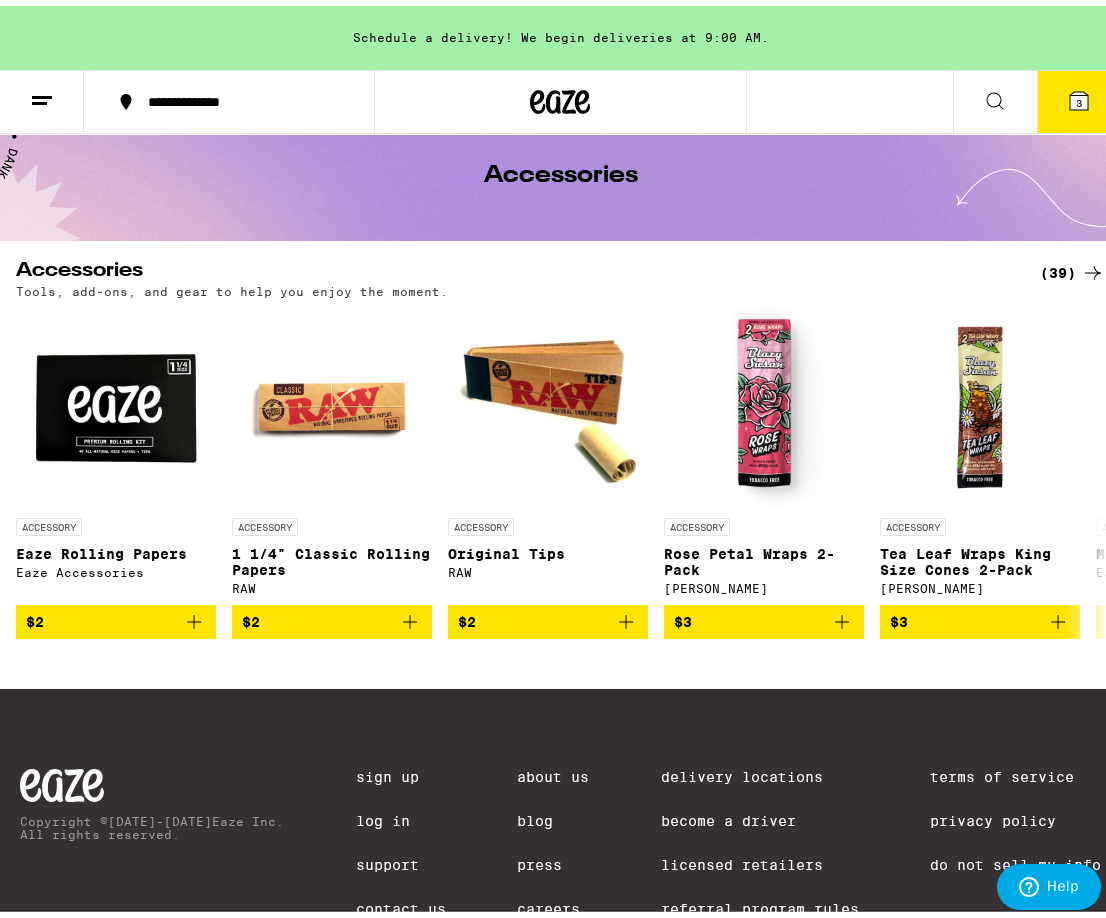 click on "(39)" at bounding box center (1072, 267) 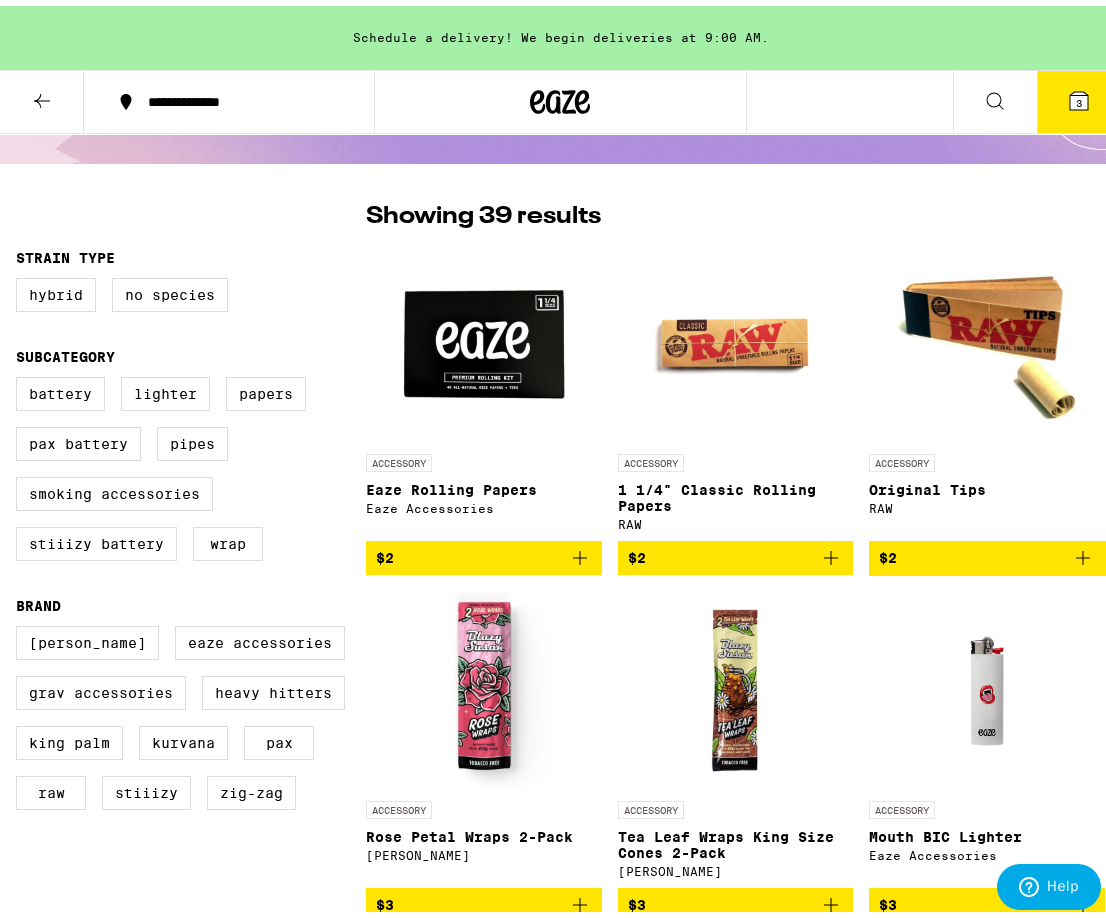 scroll, scrollTop: 0, scrollLeft: 0, axis: both 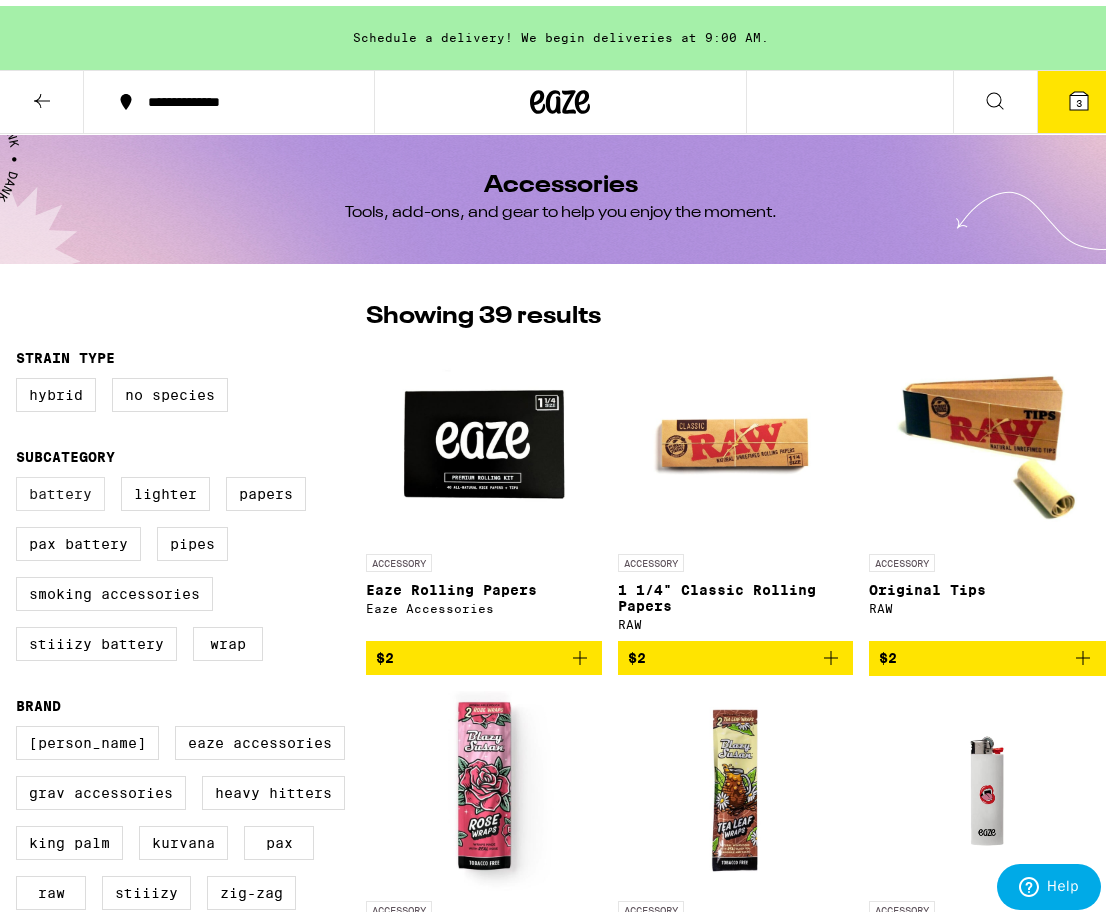 click on "Battery" at bounding box center (60, 488) 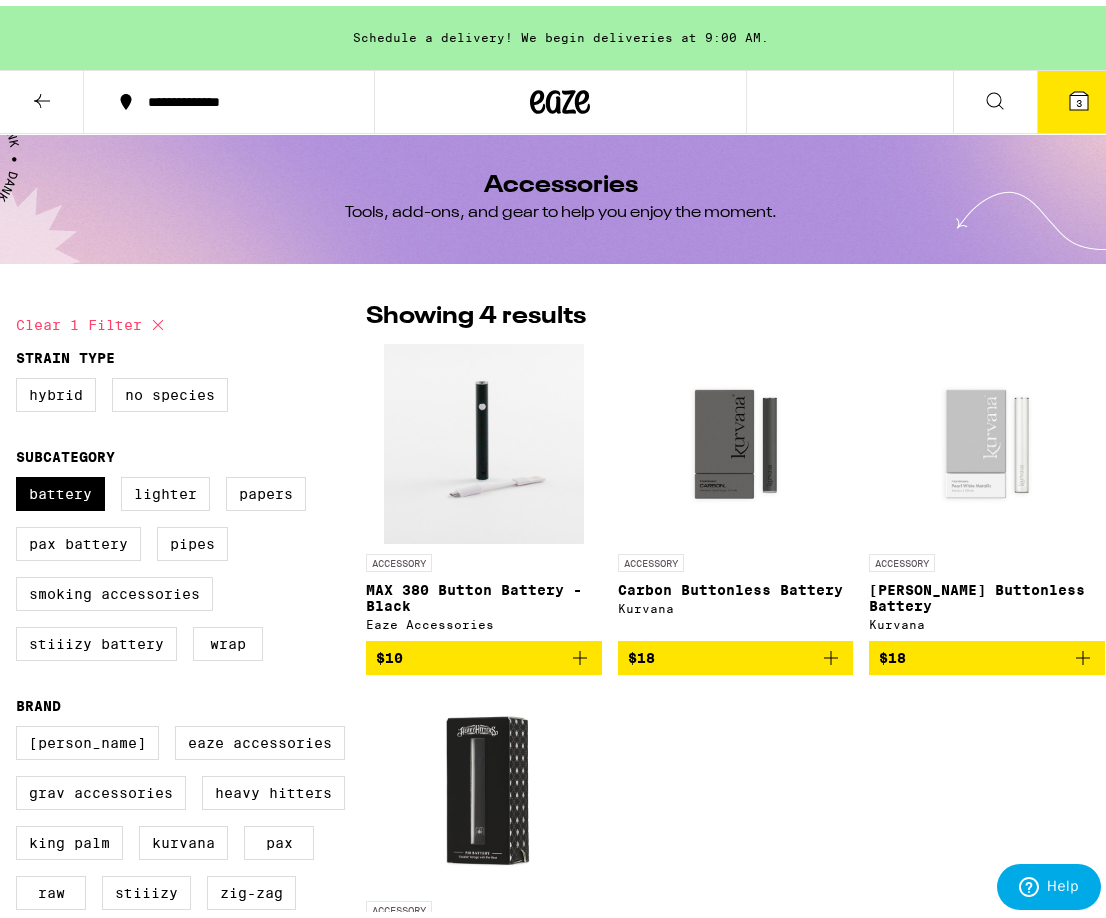 scroll, scrollTop: 200, scrollLeft: 0, axis: vertical 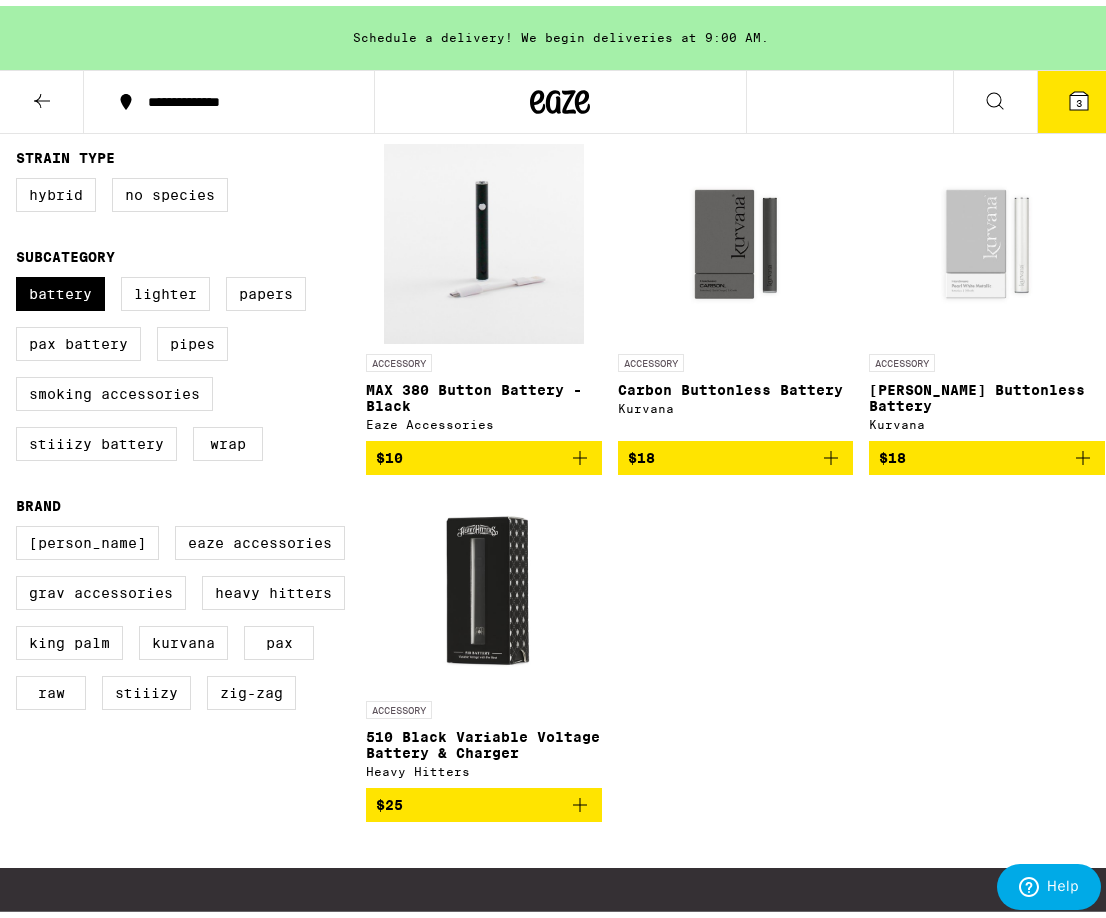 click at bounding box center (484, 585) 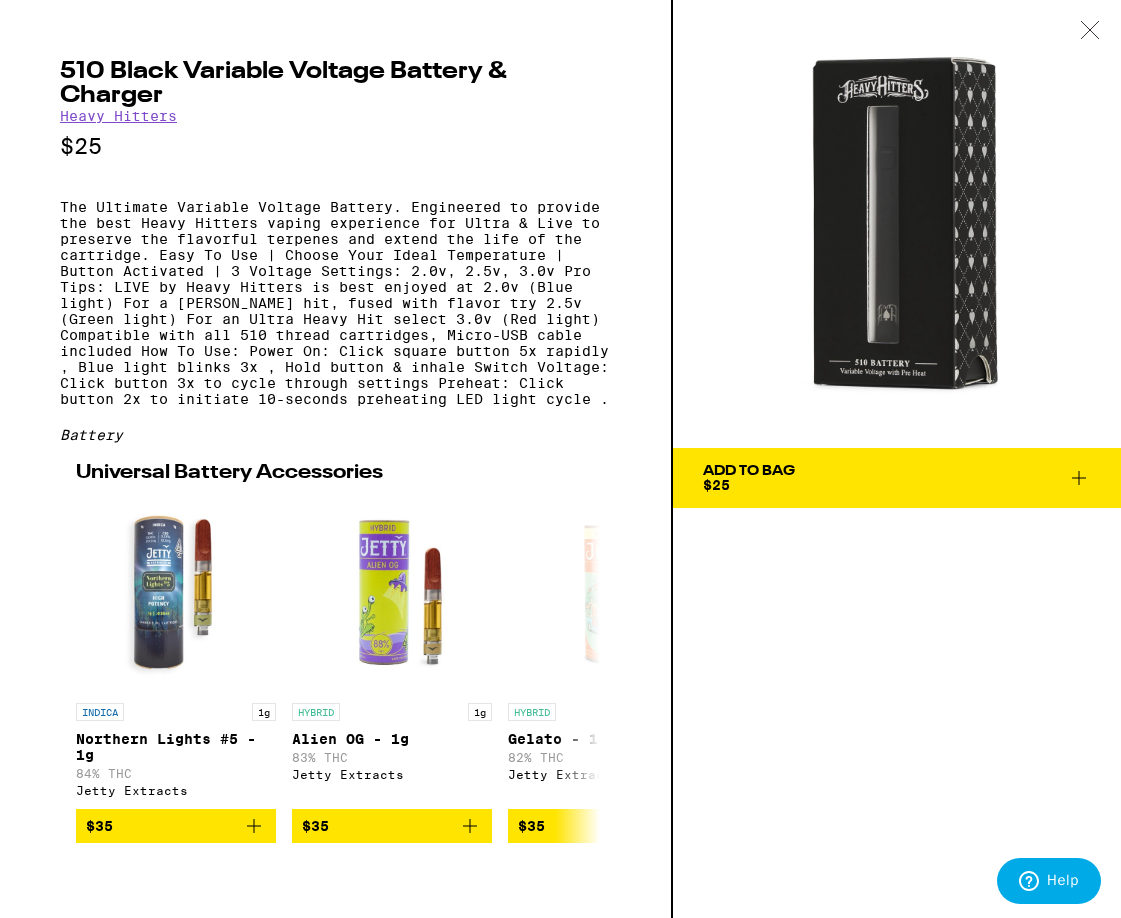 click 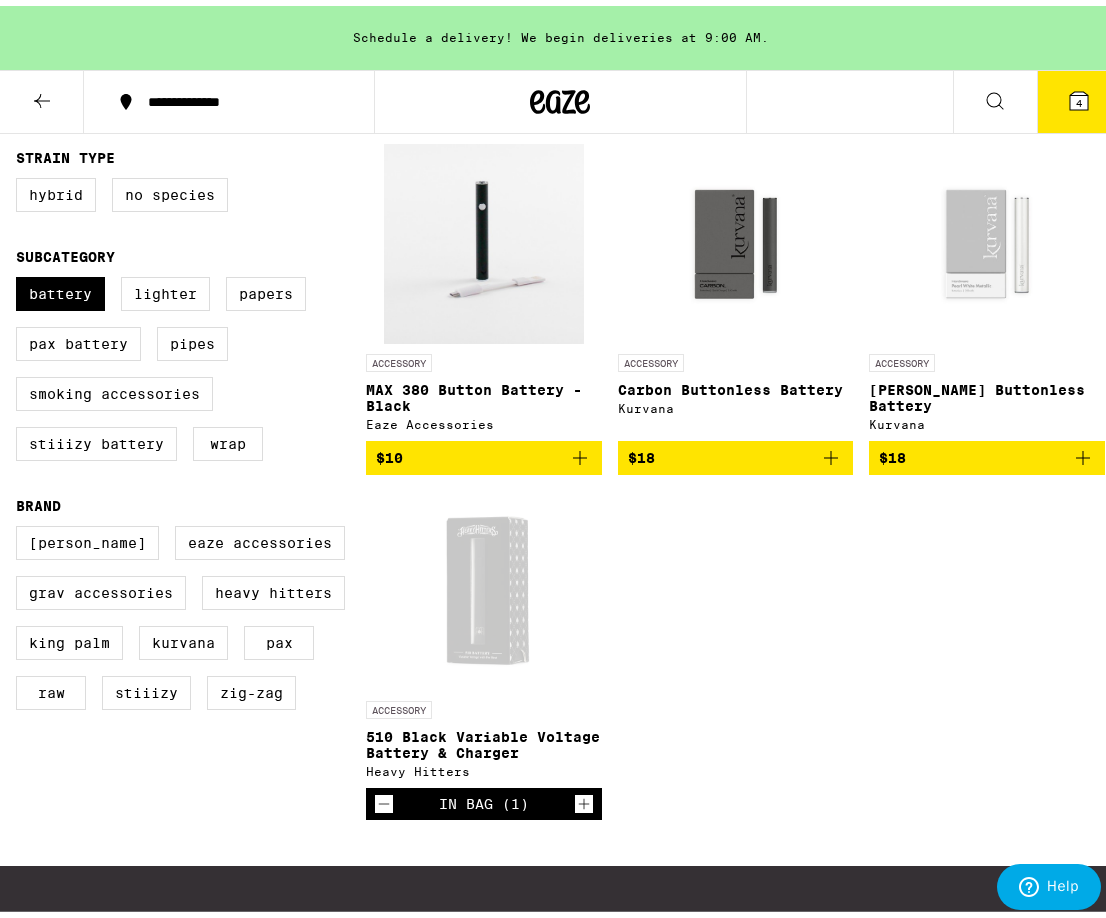 click at bounding box center [484, 238] 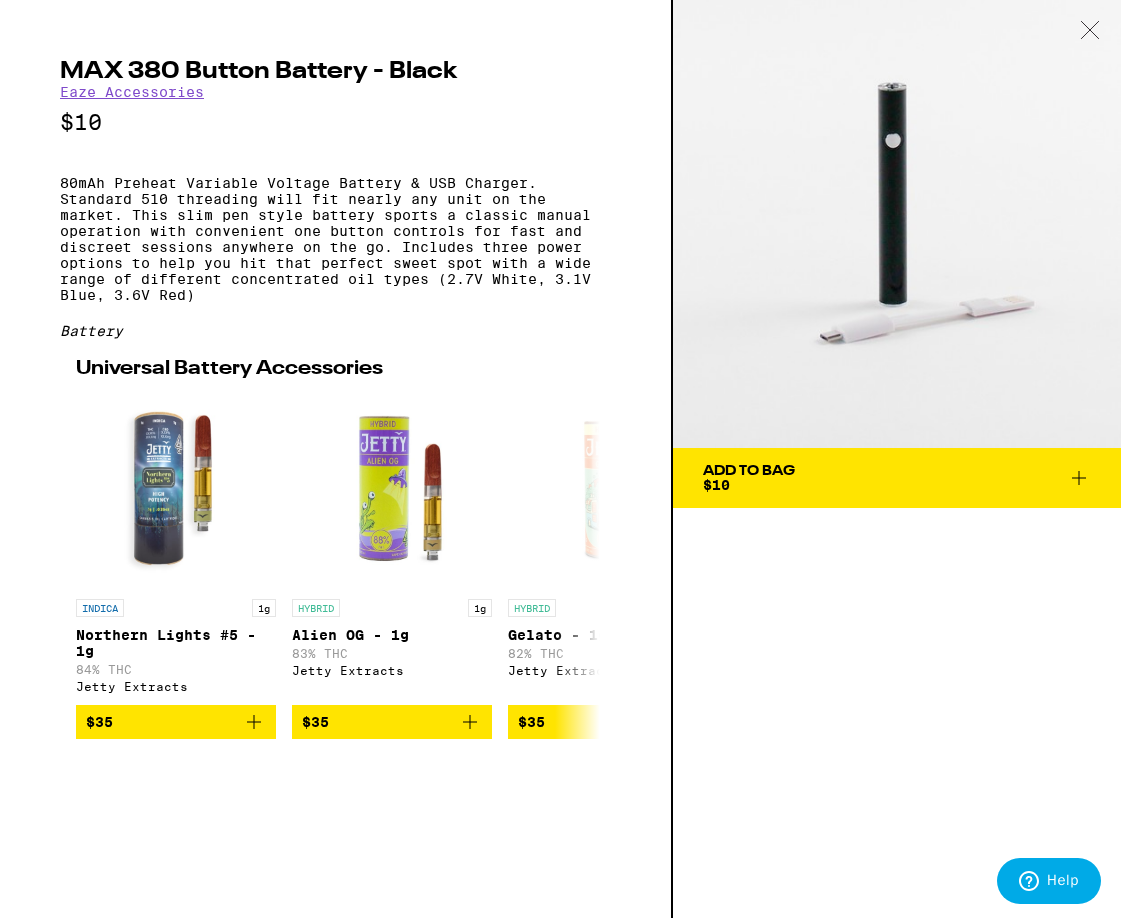click 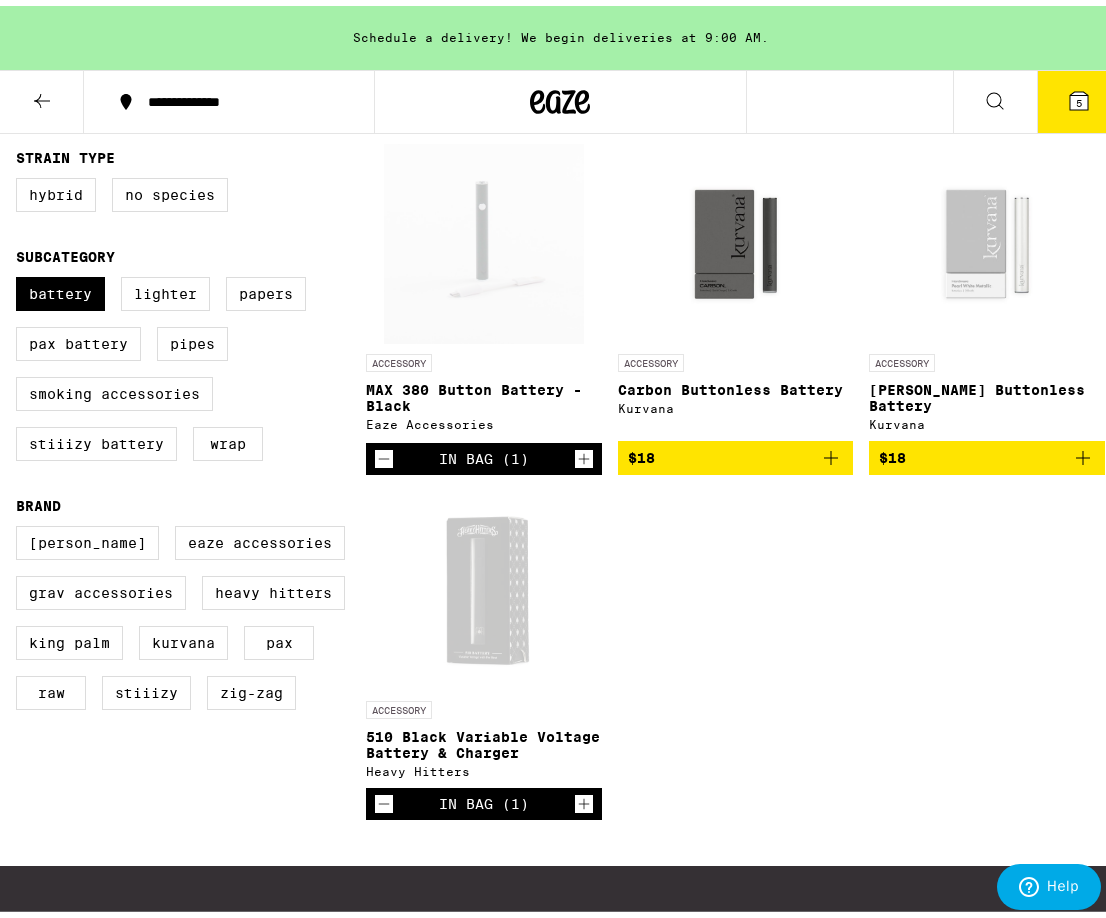 click 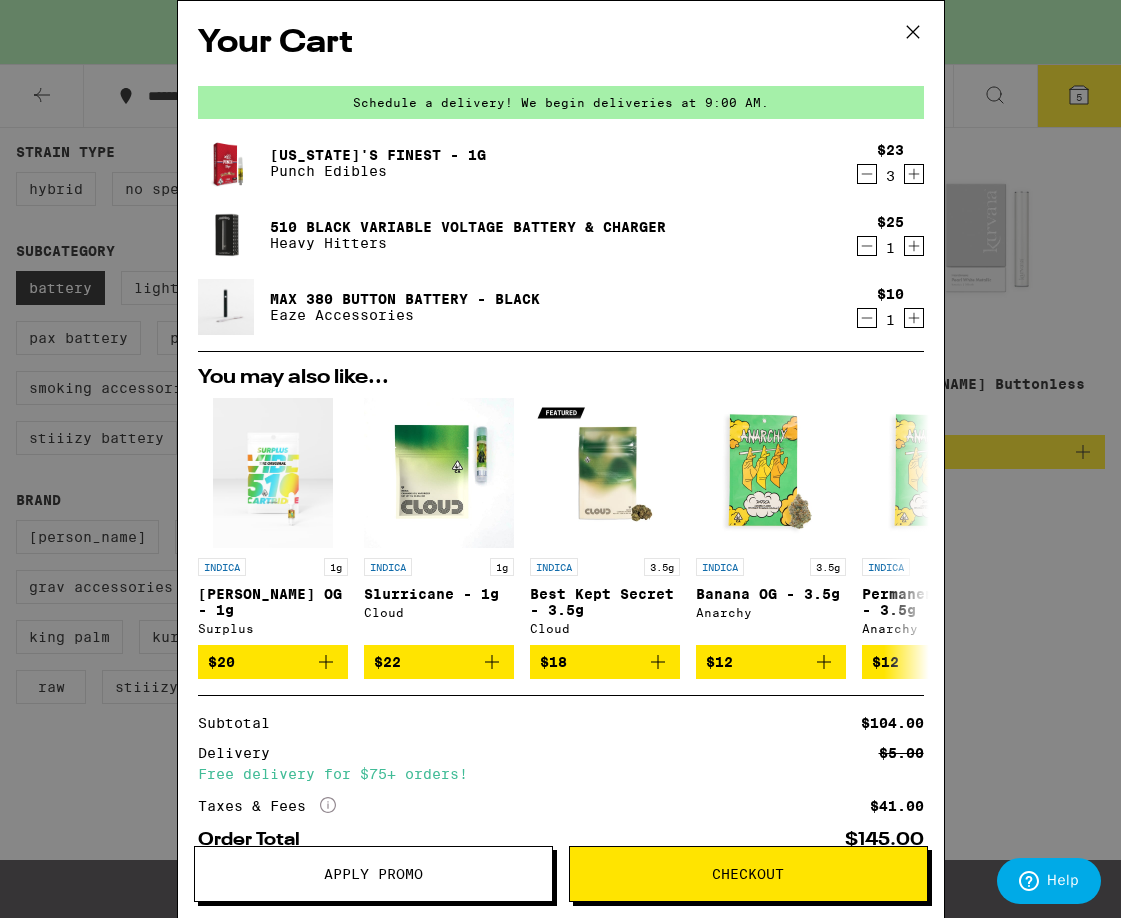 click 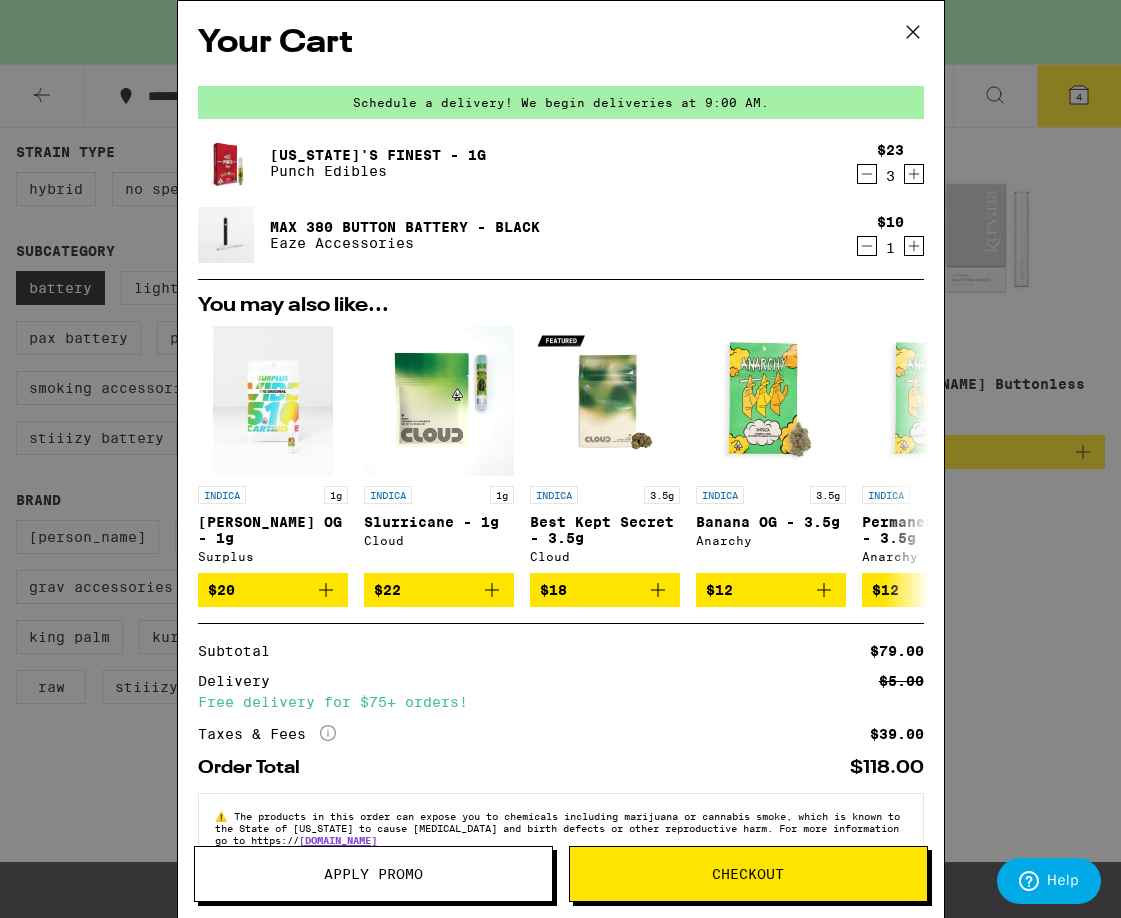 click 